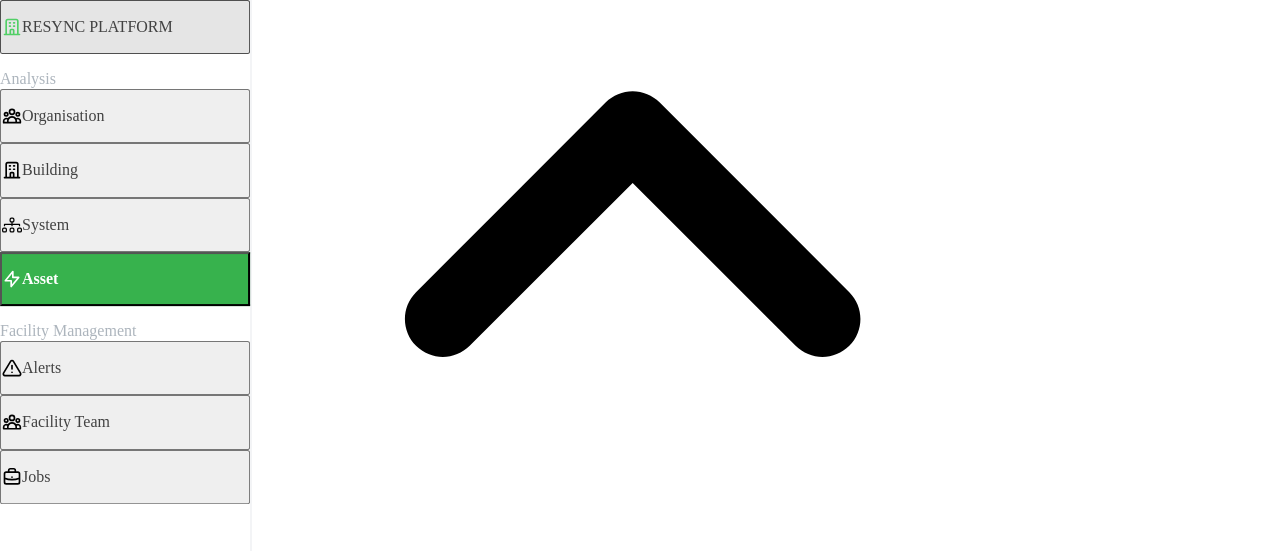 scroll, scrollTop: 297, scrollLeft: 0, axis: vertical 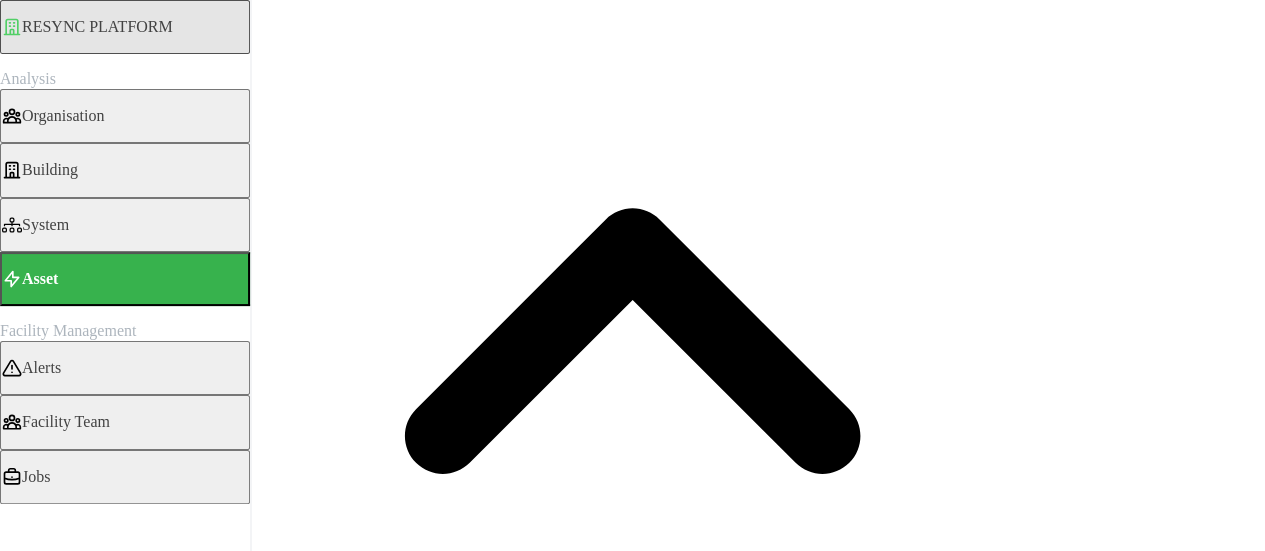 click on "88 Lor 7970 - 11 Ips 8936" at bounding box center [100, 9059] 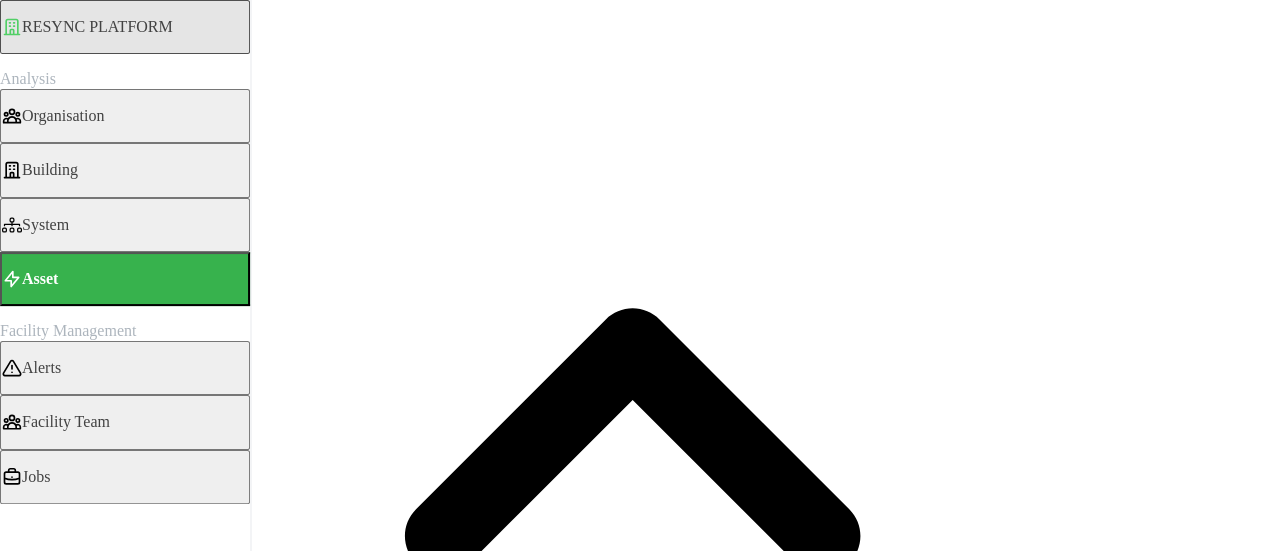 click at bounding box center (158, 13653) 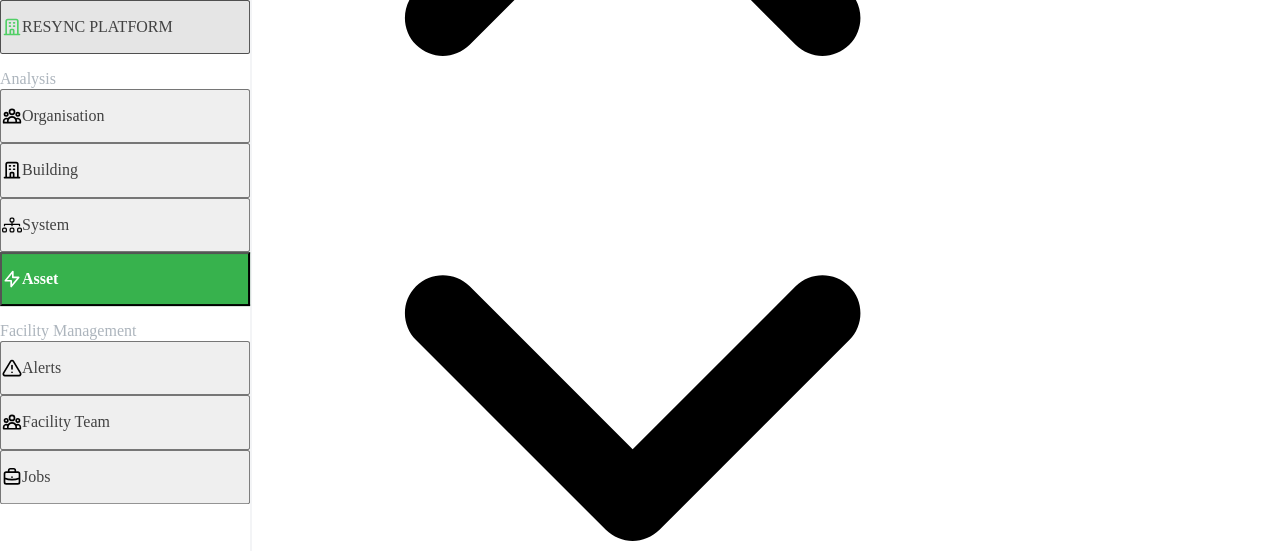 scroll, scrollTop: 697, scrollLeft: 0, axis: vertical 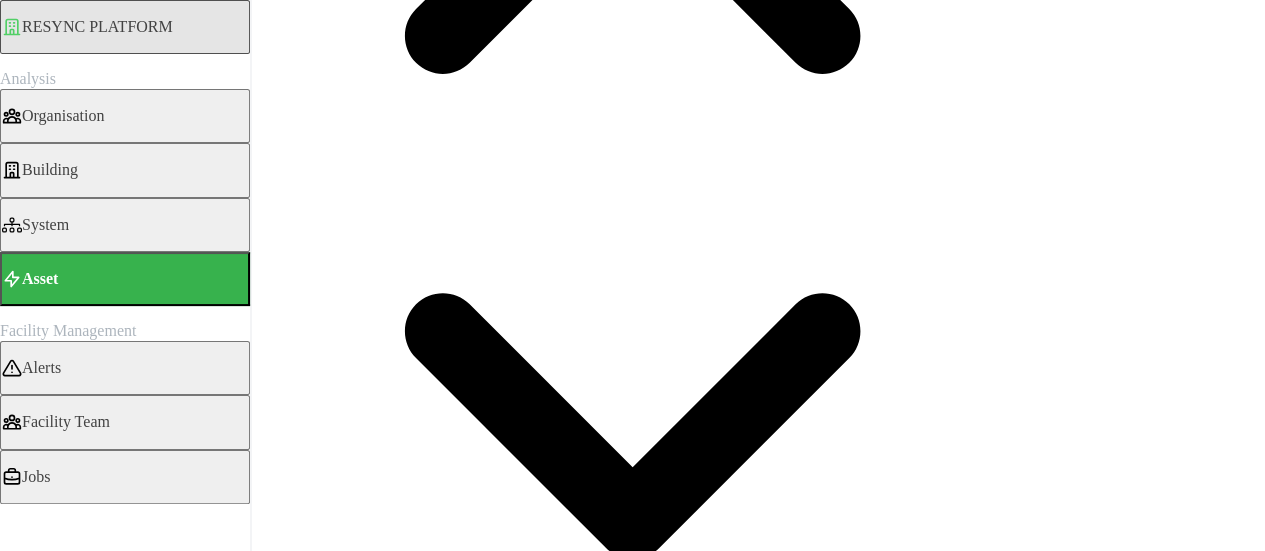click at bounding box center [16, 11358] 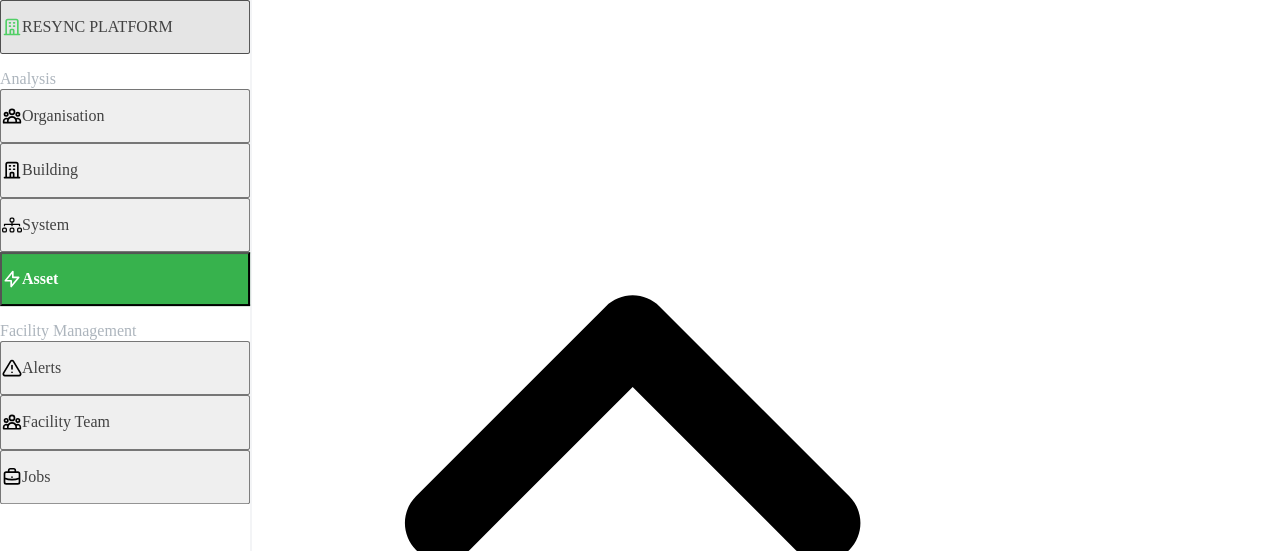 scroll, scrollTop: 197, scrollLeft: 0, axis: vertical 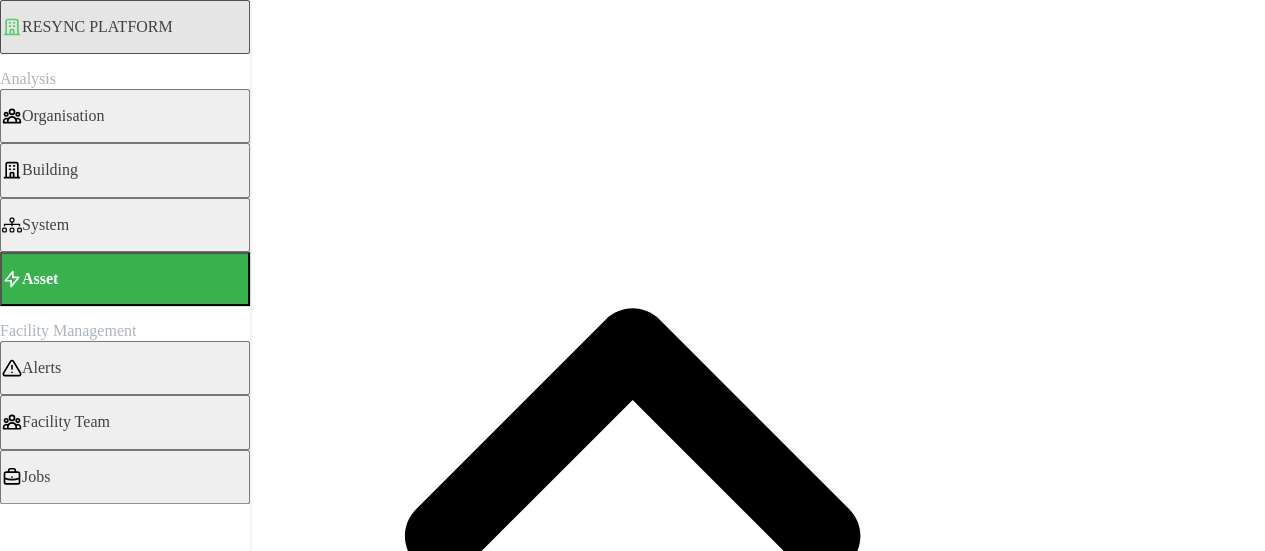 click on "Electric Energy Sensor export real (Phase ABC)" at bounding box center [6, 5314] 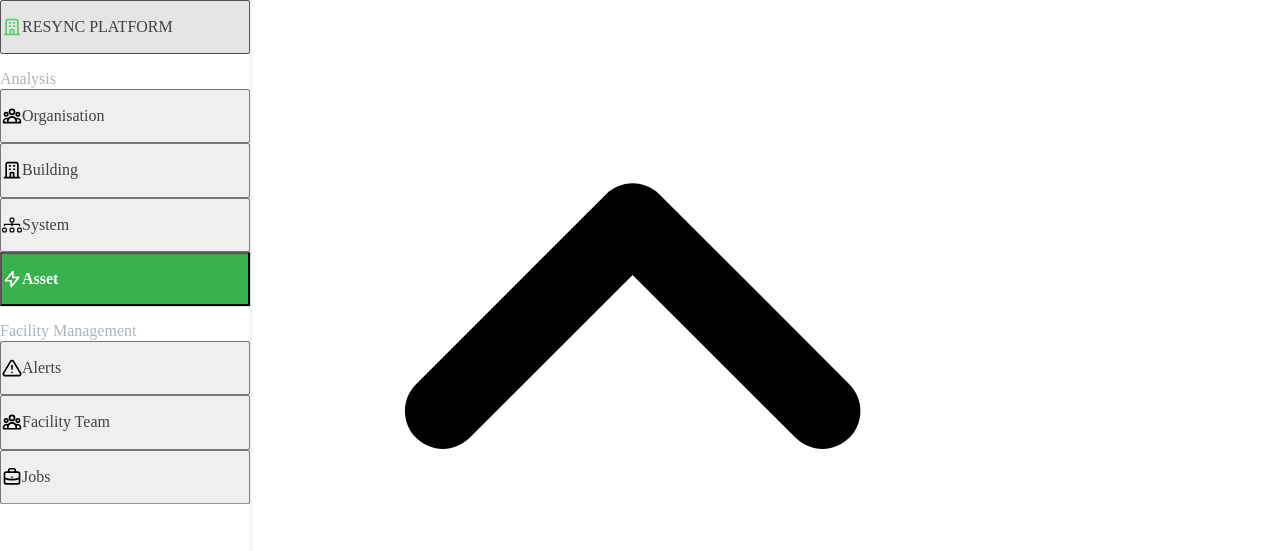 scroll, scrollTop: 397, scrollLeft: 0, axis: vertical 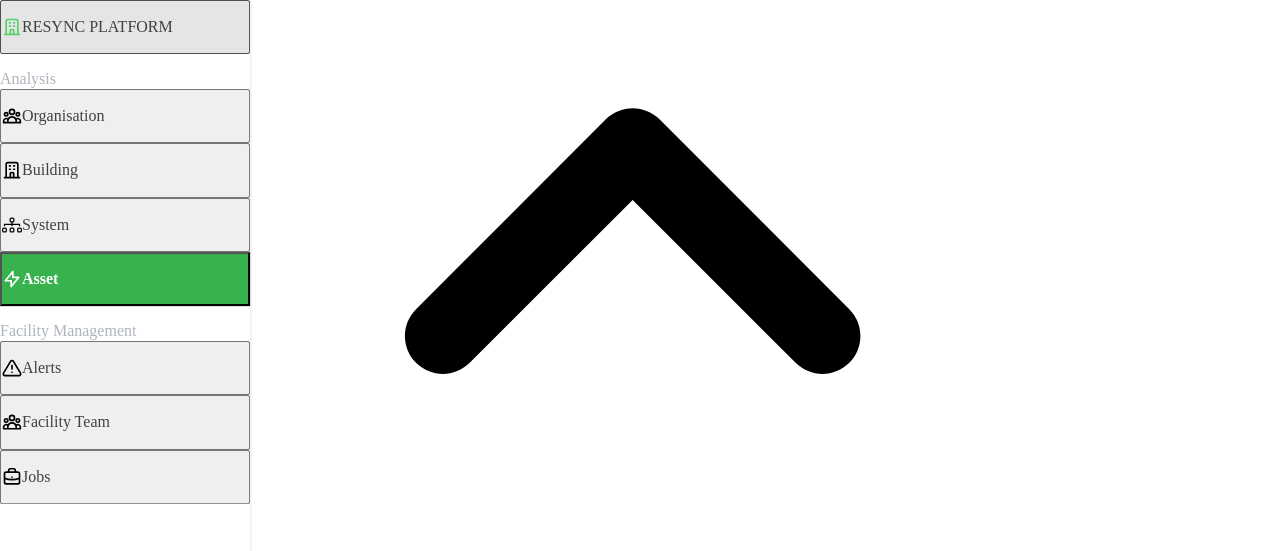 click on "Render chart" at bounding box center [76, 11607] 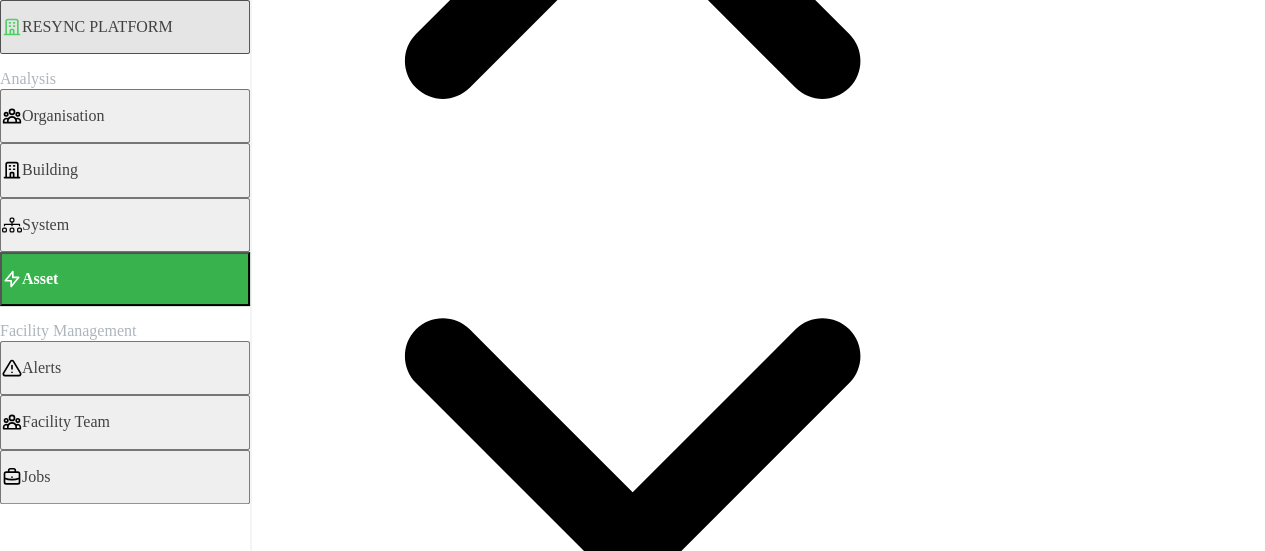 scroll, scrollTop: 697, scrollLeft: 0, axis: vertical 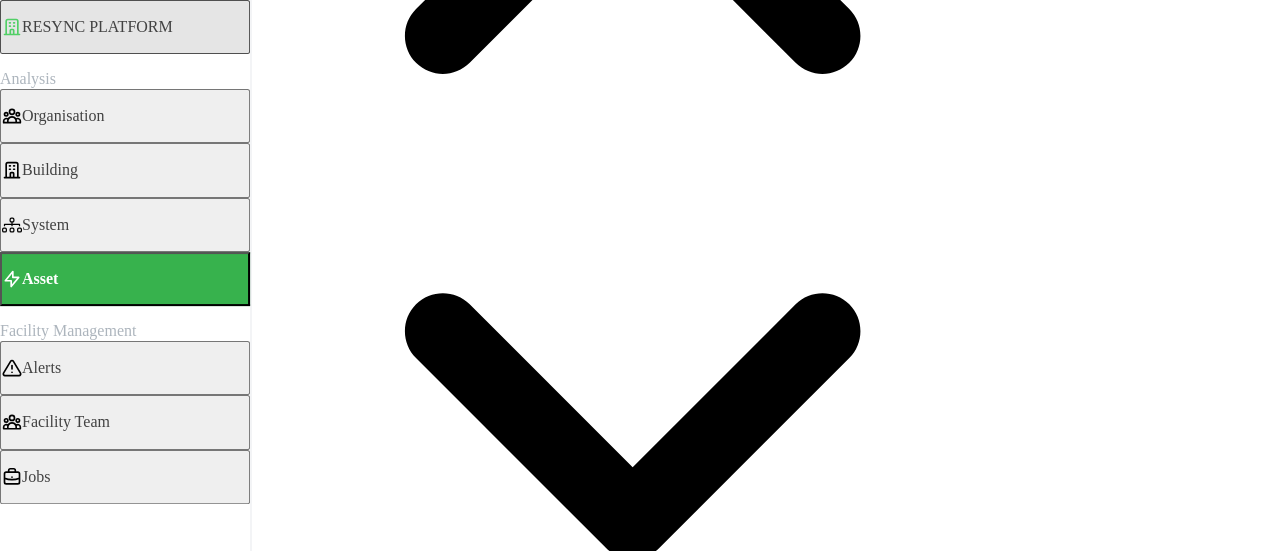 click at bounding box center [16, 11358] 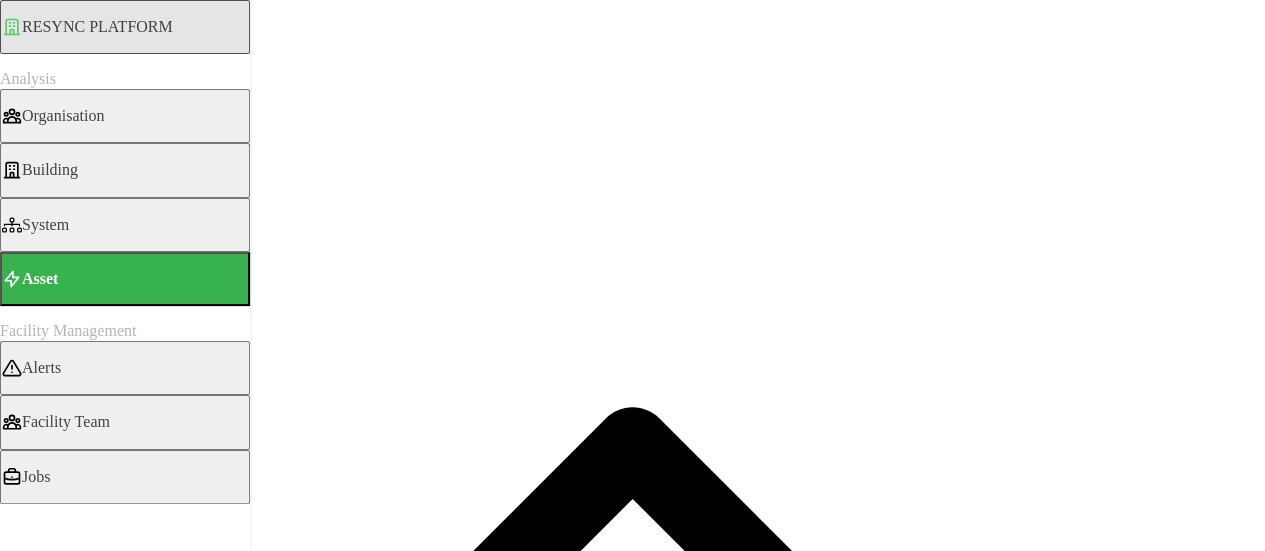 scroll, scrollTop: 97, scrollLeft: 0, axis: vertical 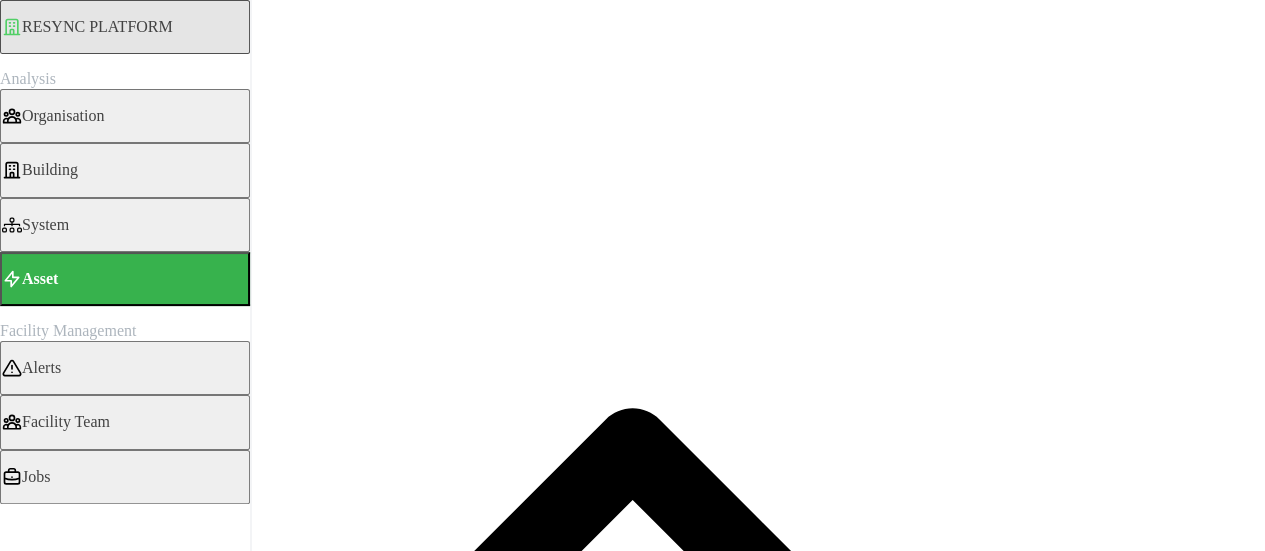 click on "Electric Energy Sensor export real (Phase ABC)" at bounding box center (6, 5414) 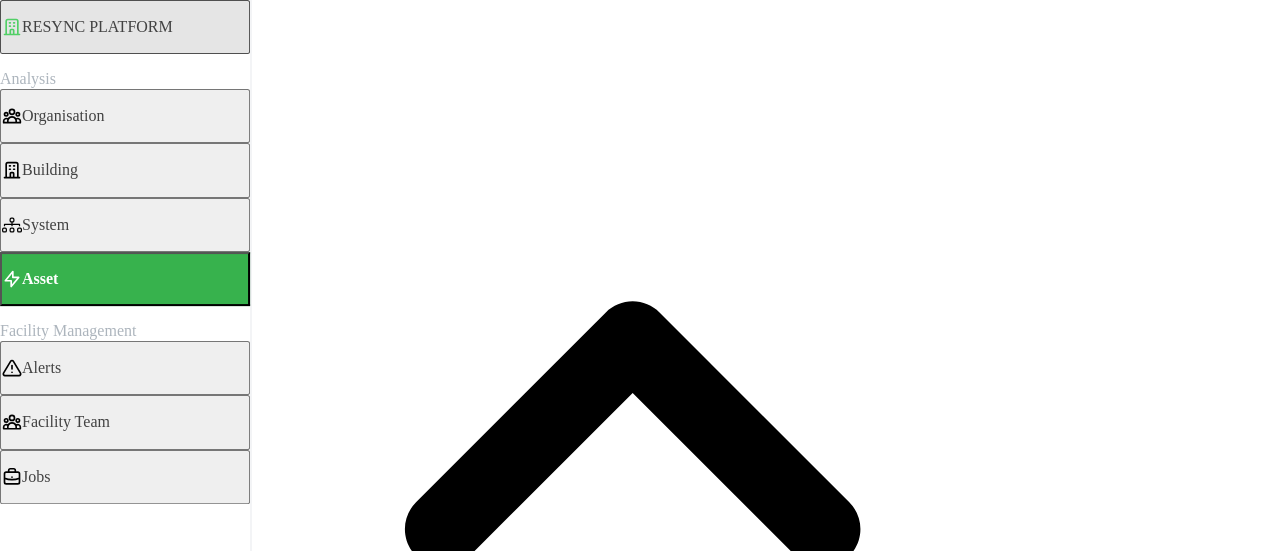 scroll, scrollTop: 397, scrollLeft: 0, axis: vertical 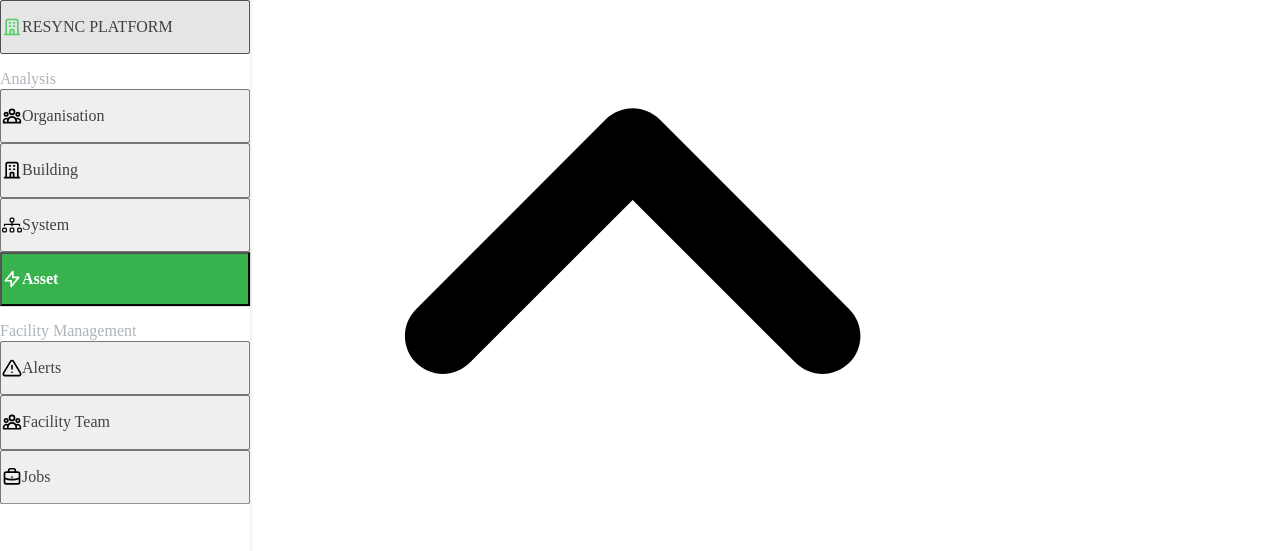 click on "Render chart" at bounding box center (49, 11633) 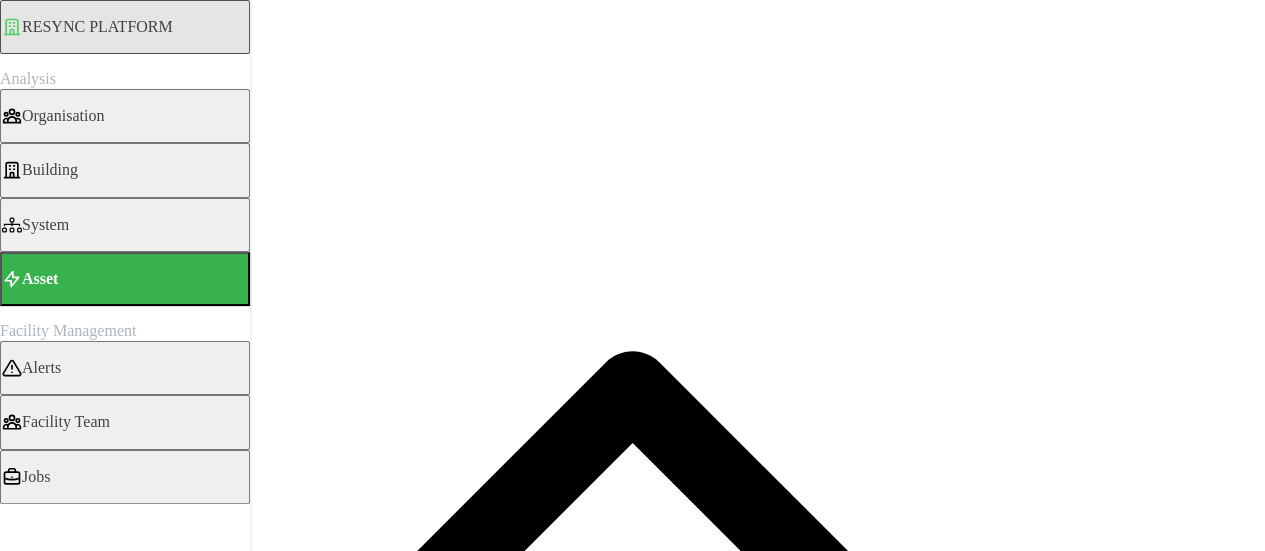 scroll, scrollTop: 97, scrollLeft: 0, axis: vertical 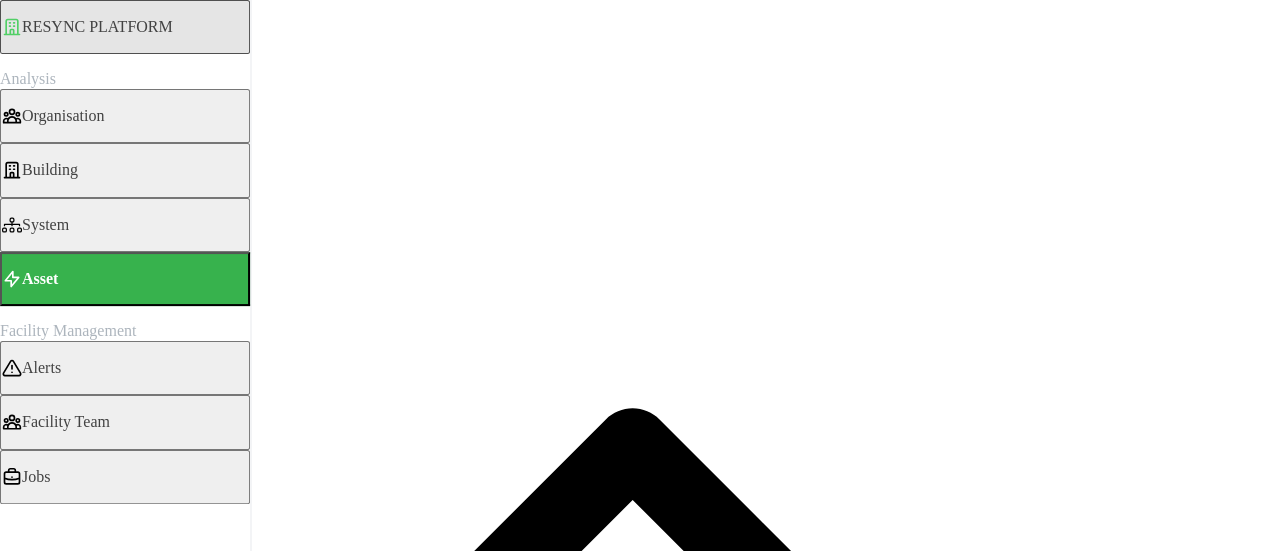 click on "Electrical Energy Usage Sensor absolute (Phase ABC)" at bounding box center [6, 2634] 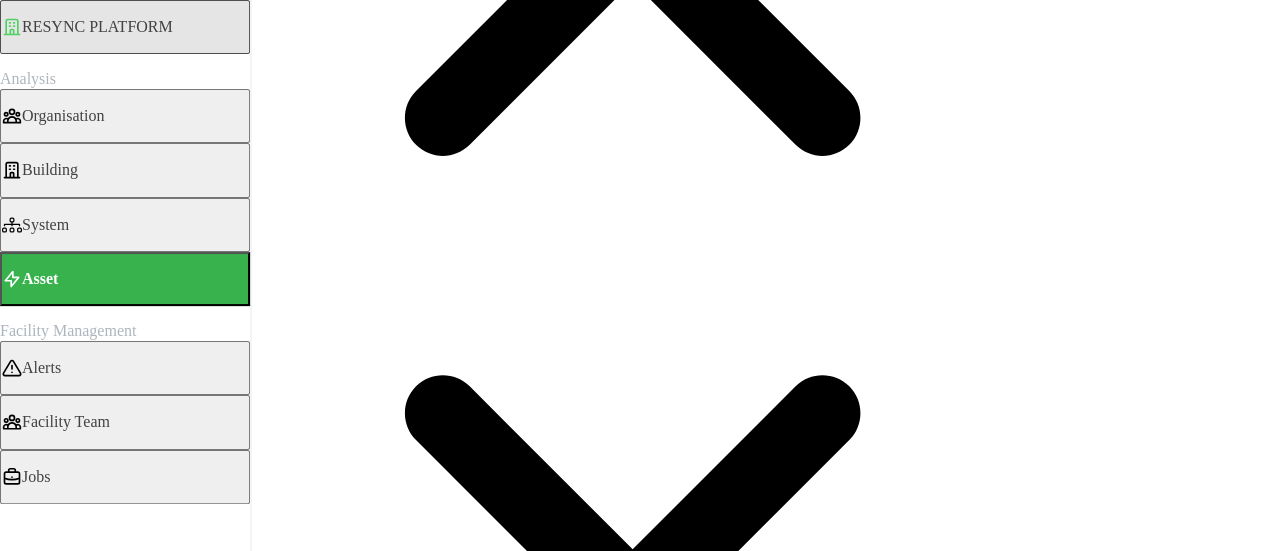 scroll, scrollTop: 597, scrollLeft: 0, axis: vertical 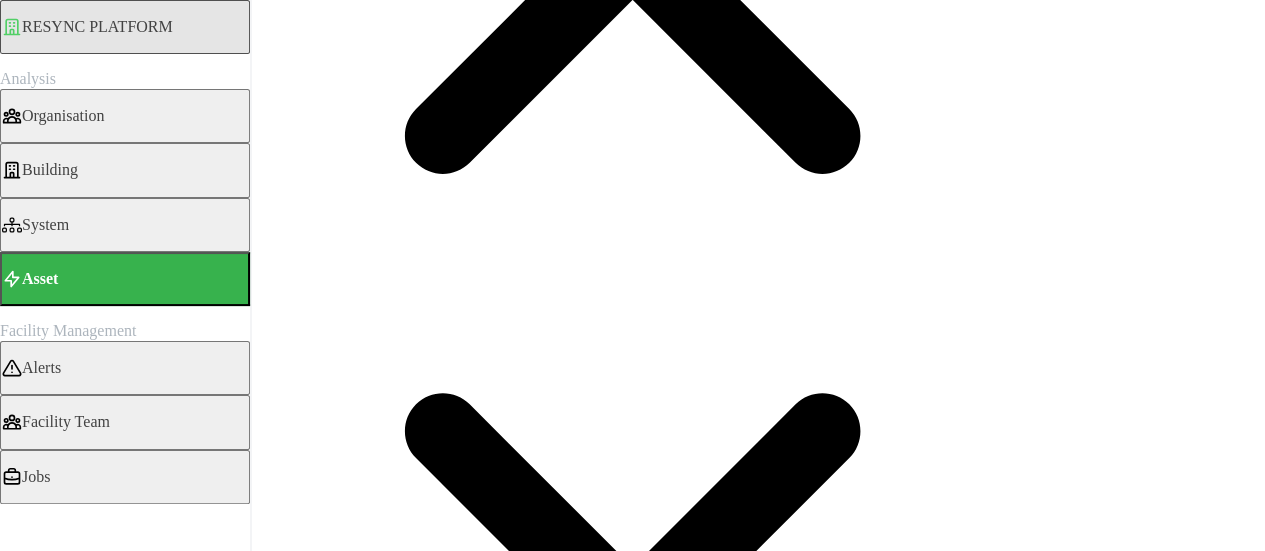 click on "Render chart" at bounding box center (76, 11407) 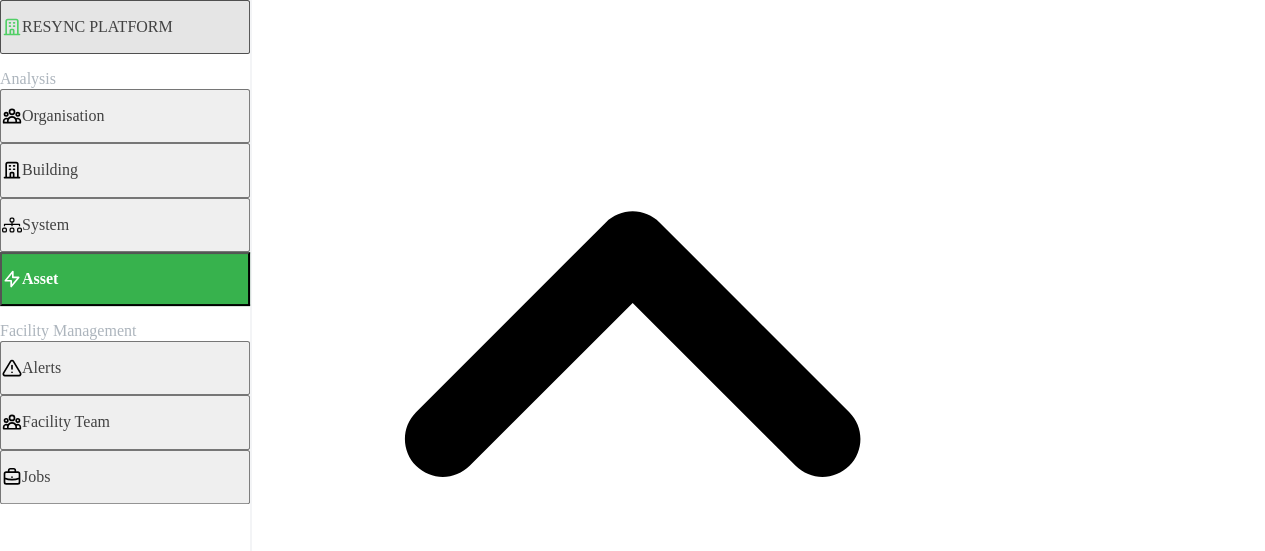 scroll, scrollTop: 300, scrollLeft: 0, axis: vertical 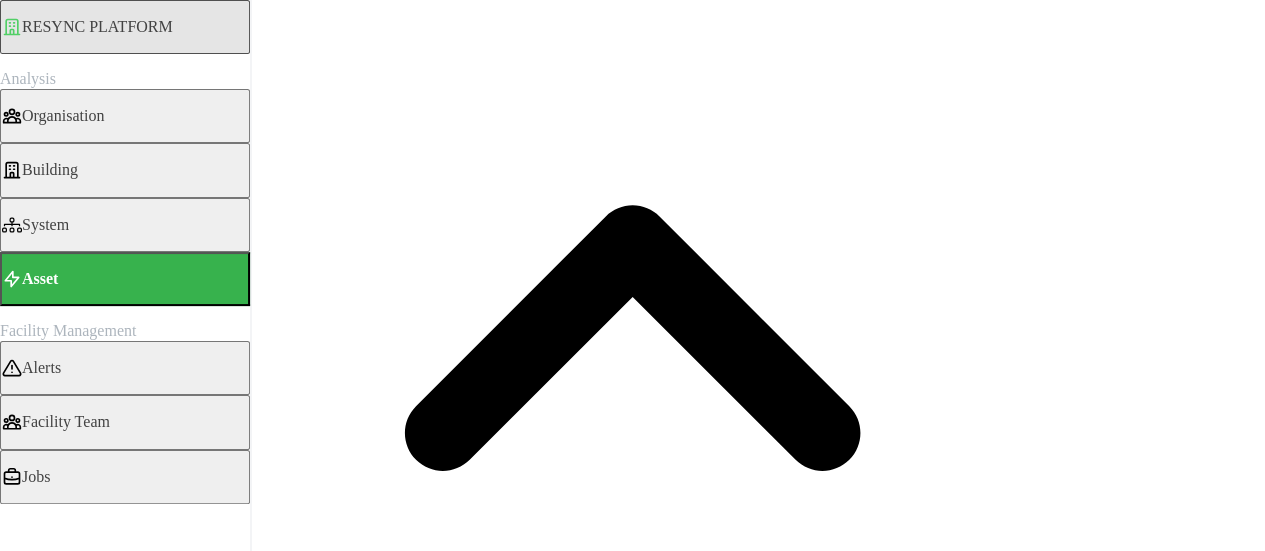 click on "Lore Ipsum 00 Dol 4699 - 50 Sit 1302" at bounding box center (632, 9037) 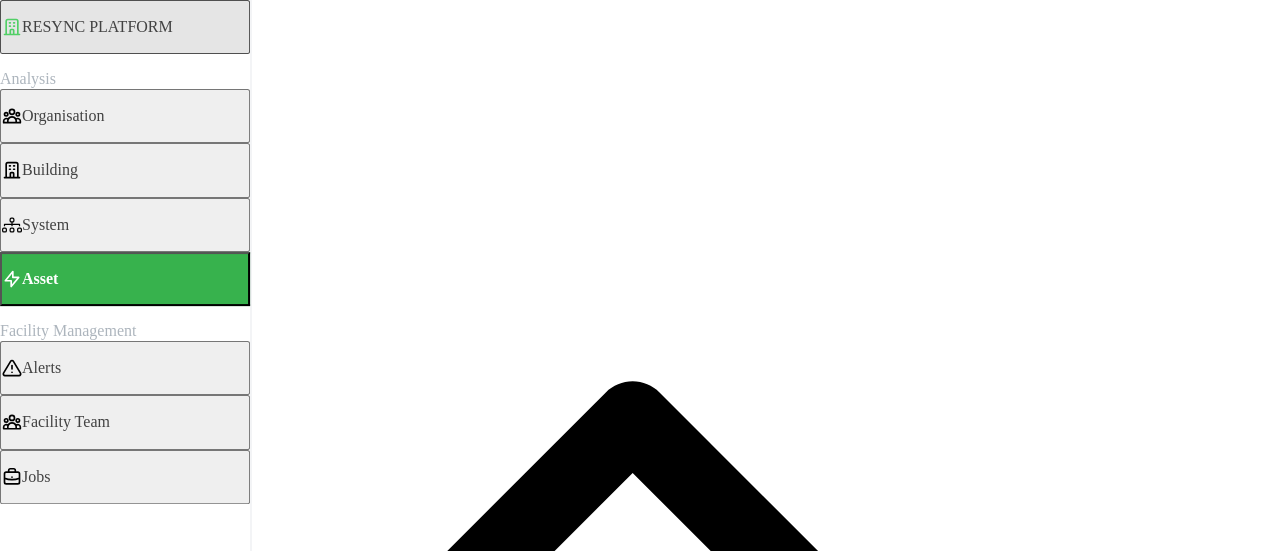 scroll, scrollTop: 100, scrollLeft: 0, axis: vertical 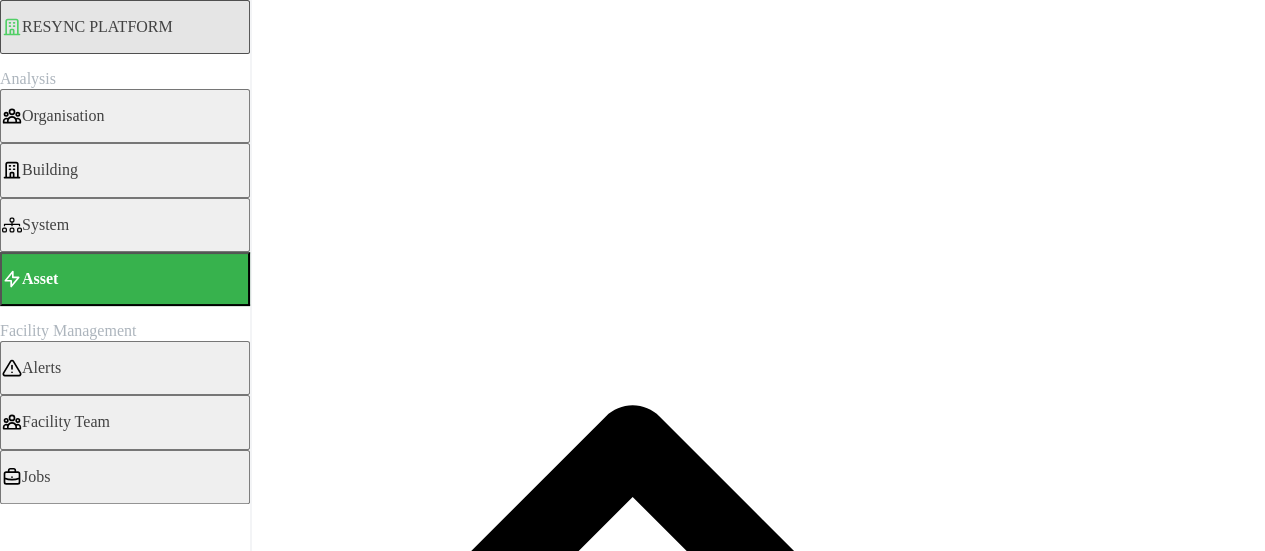 click at bounding box center (75, 13750) 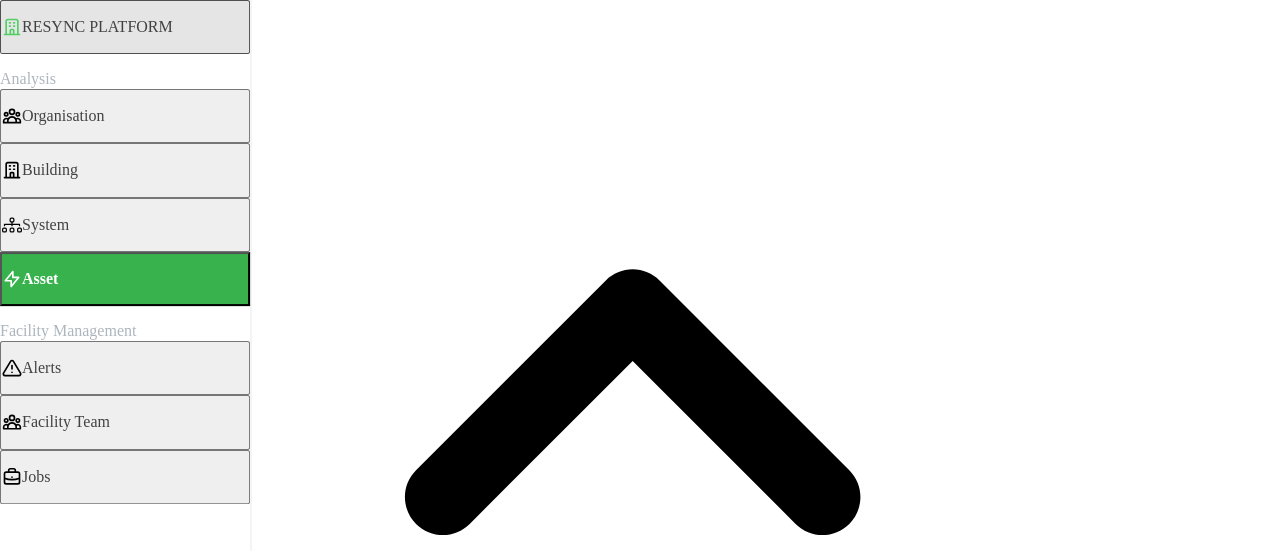 scroll, scrollTop: 400, scrollLeft: 0, axis: vertical 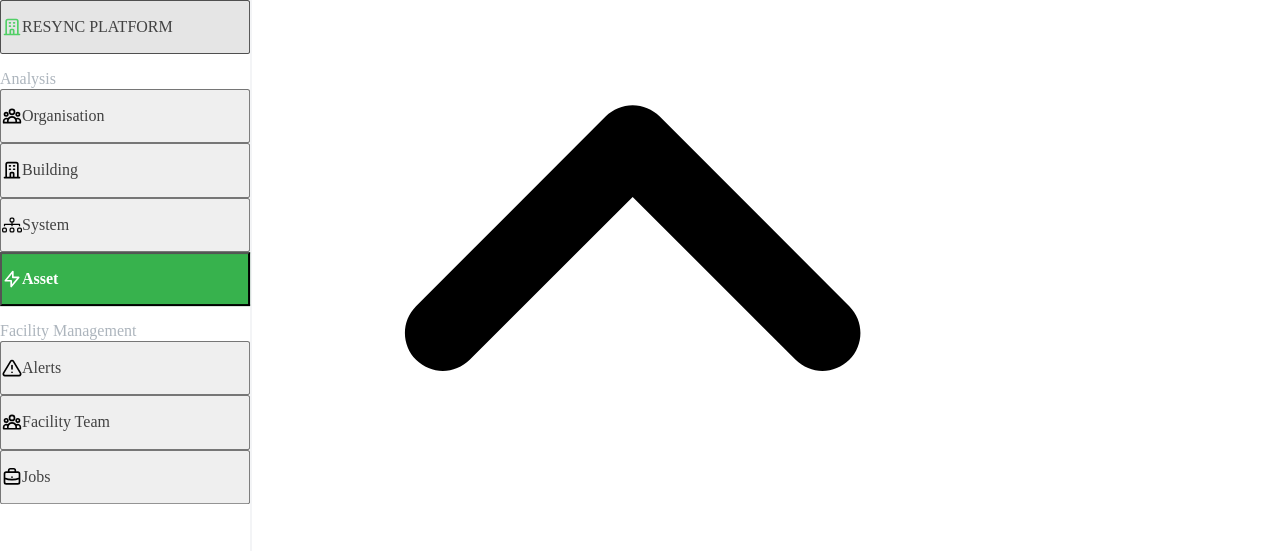 click on "Render chart" at bounding box center (76, 11604) 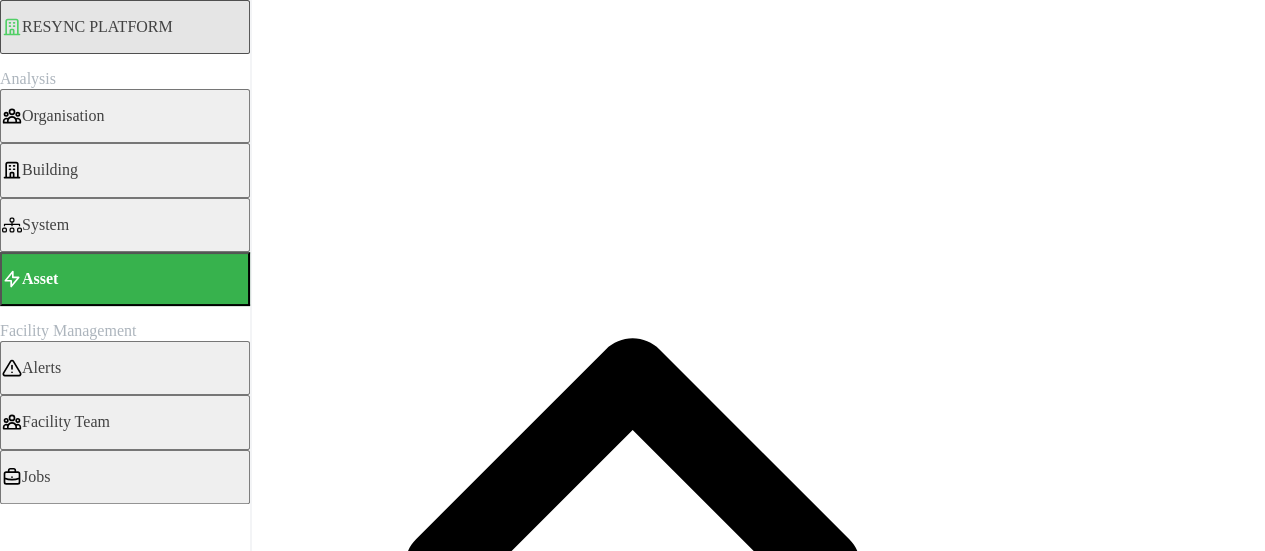 scroll, scrollTop: 100, scrollLeft: 0, axis: vertical 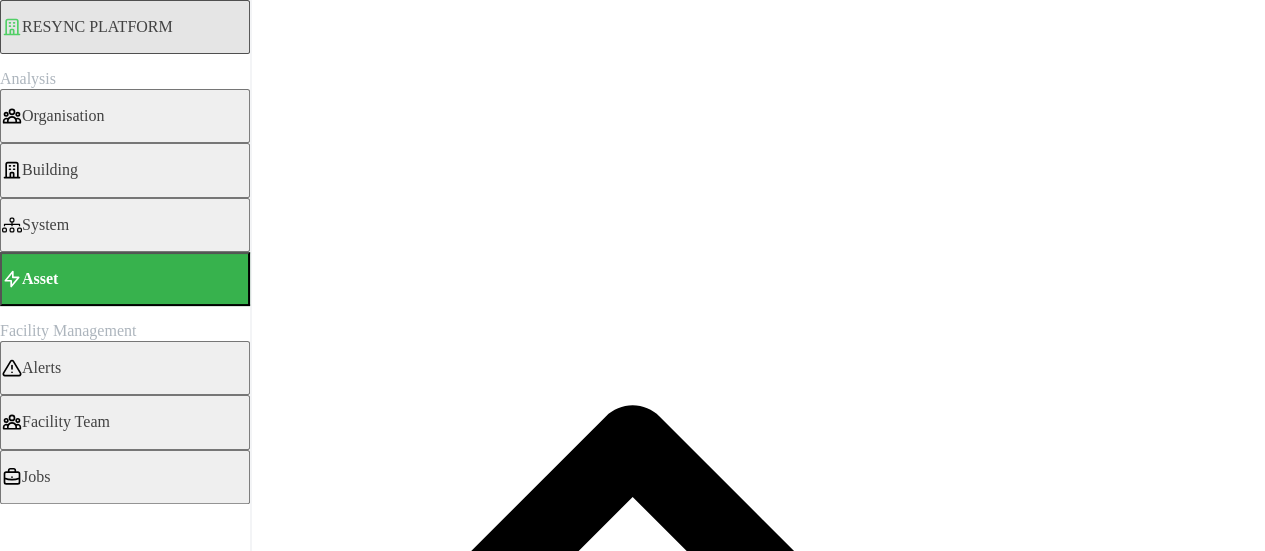 click at bounding box center (506, 6479) 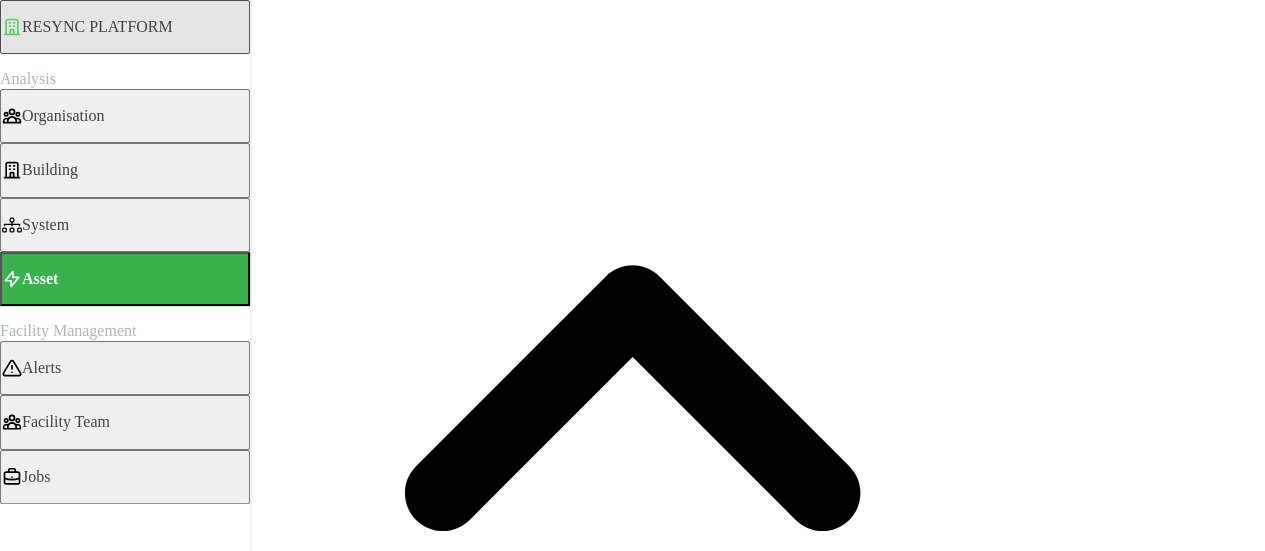 scroll, scrollTop: 500, scrollLeft: 0, axis: vertical 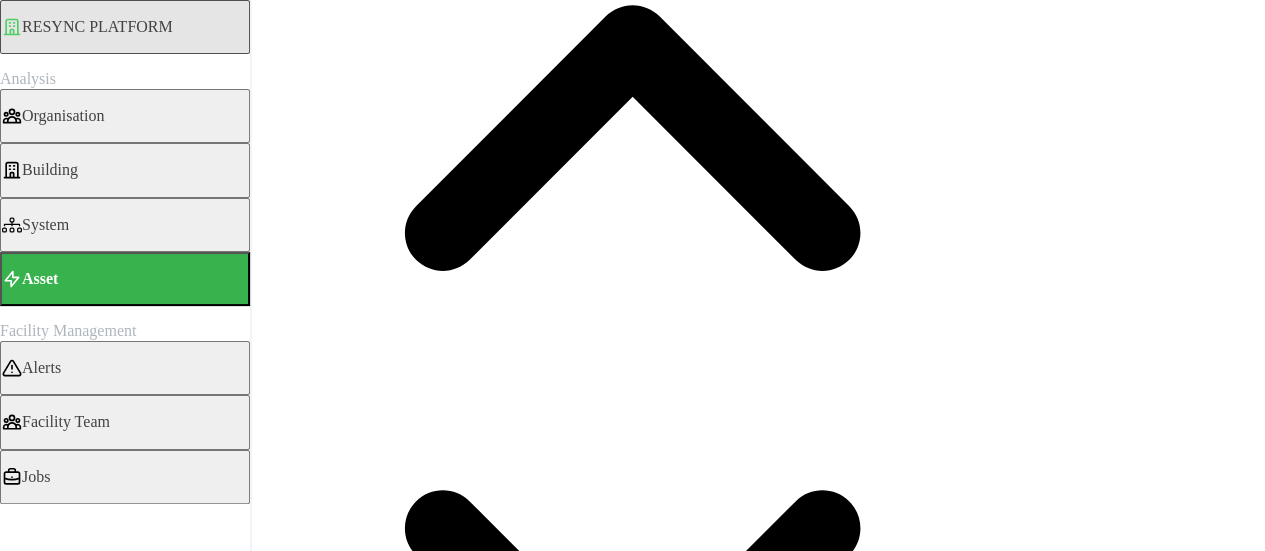 click on "Render chart" at bounding box center (76, 11504) 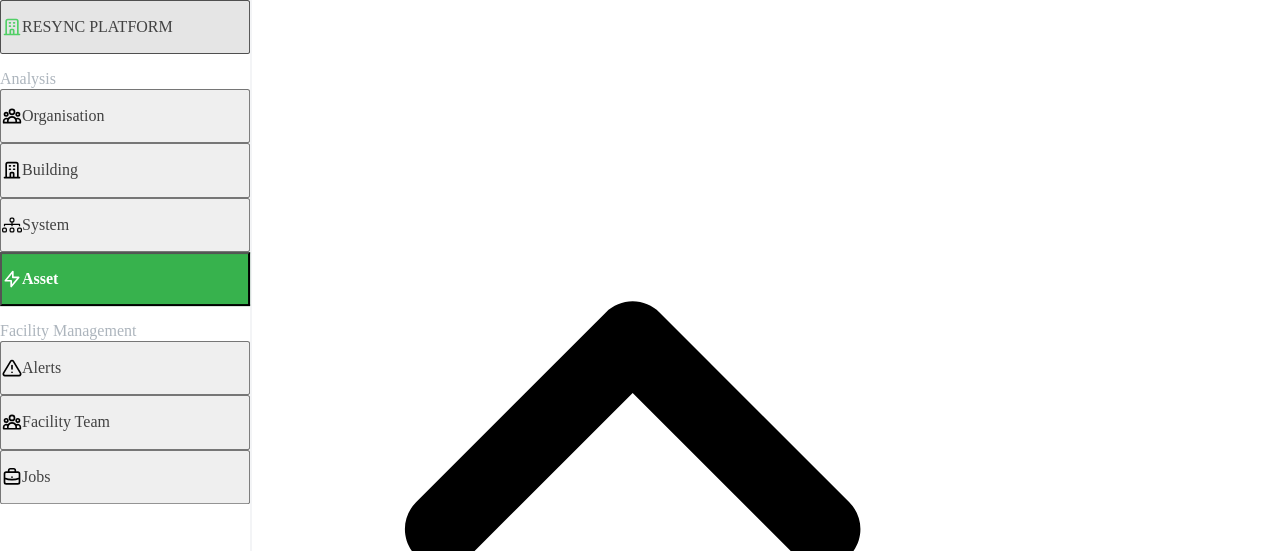 scroll, scrollTop: 200, scrollLeft: 0, axis: vertical 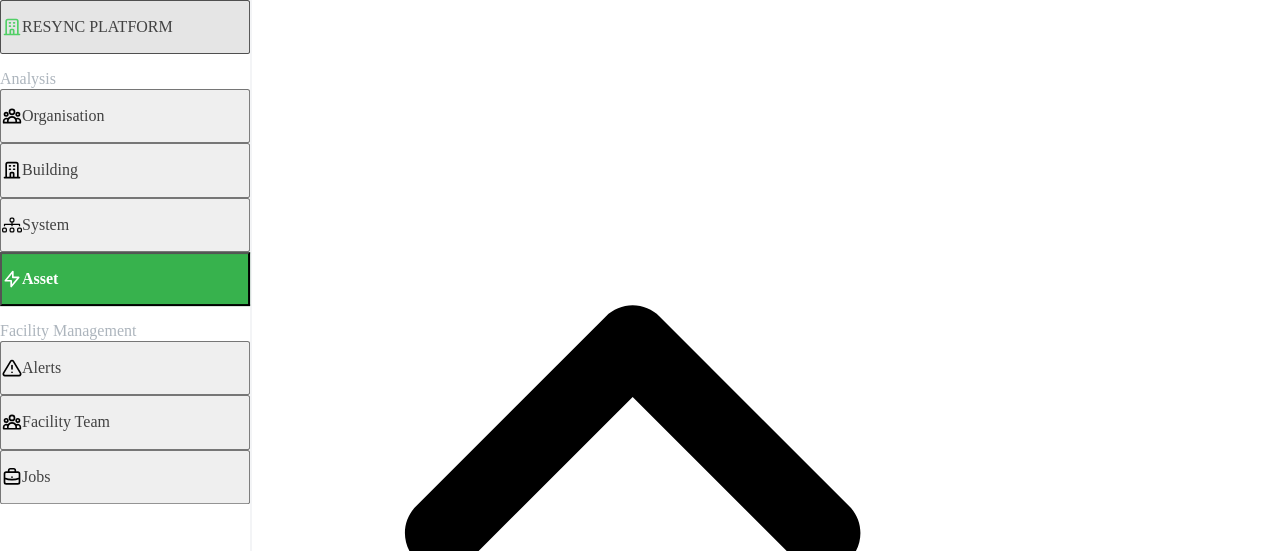 click on "Electric Energy Sensor export real (Phase ABC)" at bounding box center [154, 6220] 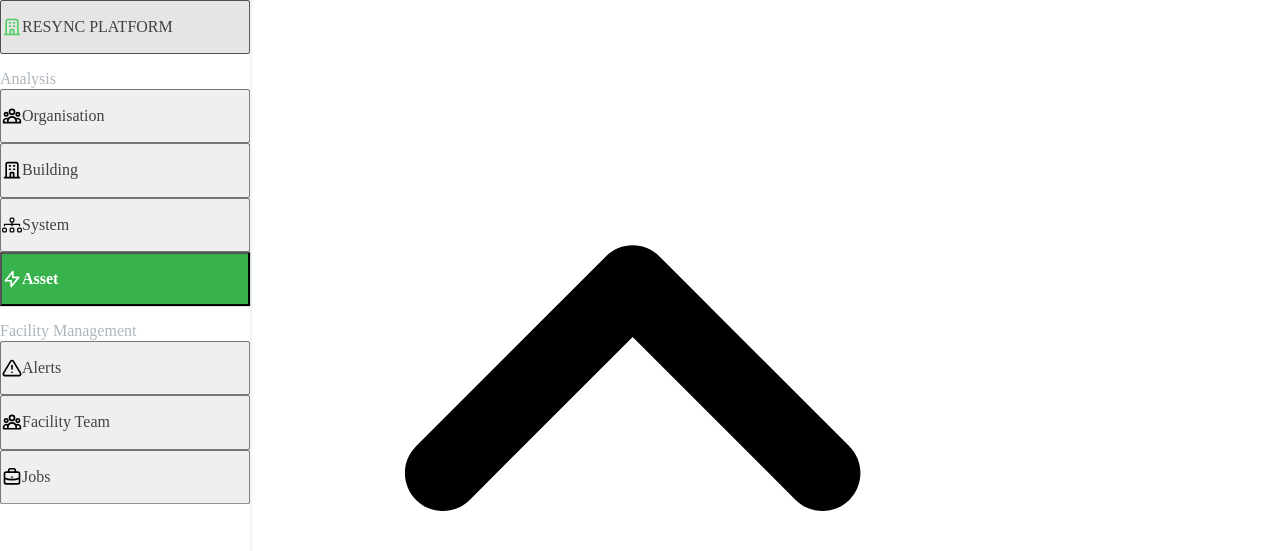 scroll, scrollTop: 400, scrollLeft: 0, axis: vertical 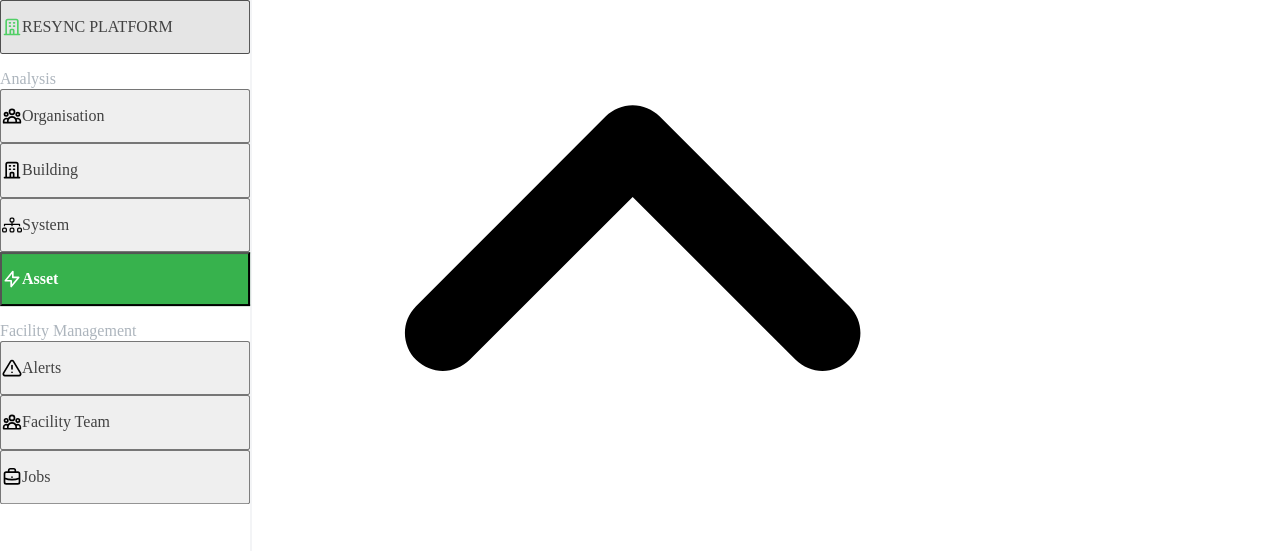 click at bounding box center [16, 11653] 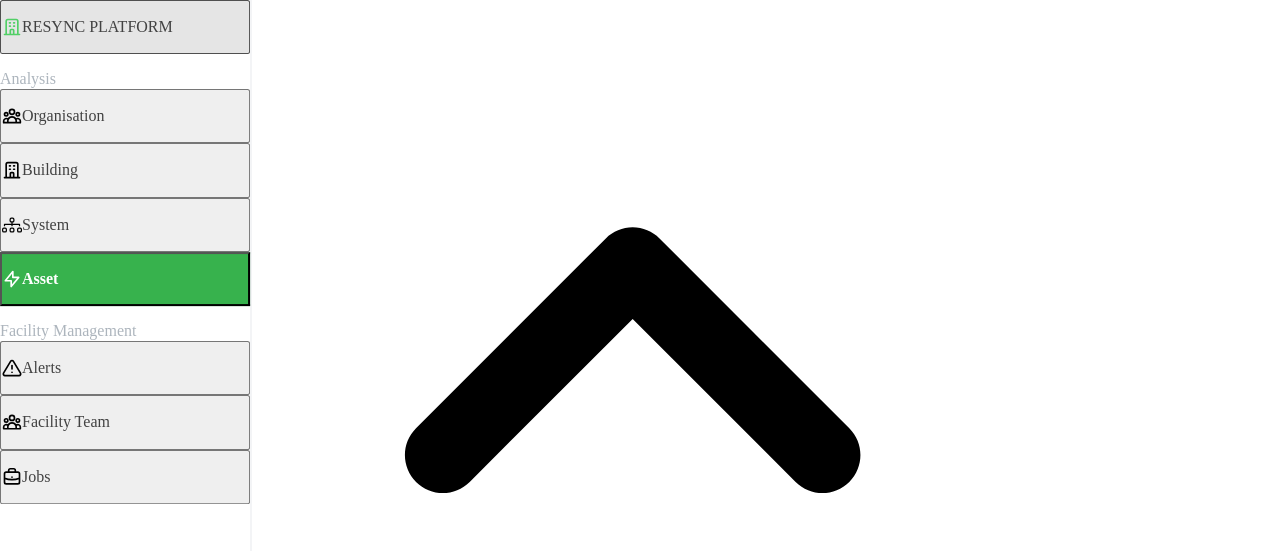 scroll, scrollTop: 200, scrollLeft: 0, axis: vertical 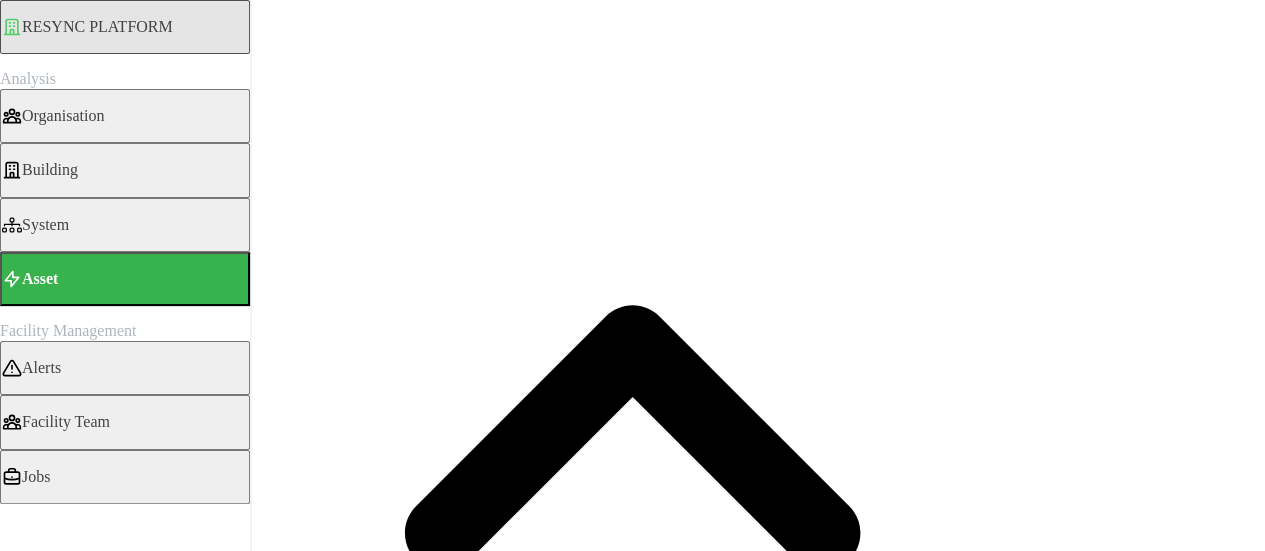 click on "Electric Energy Sensor export real (Phase ABC)" at bounding box center (6, 5311) 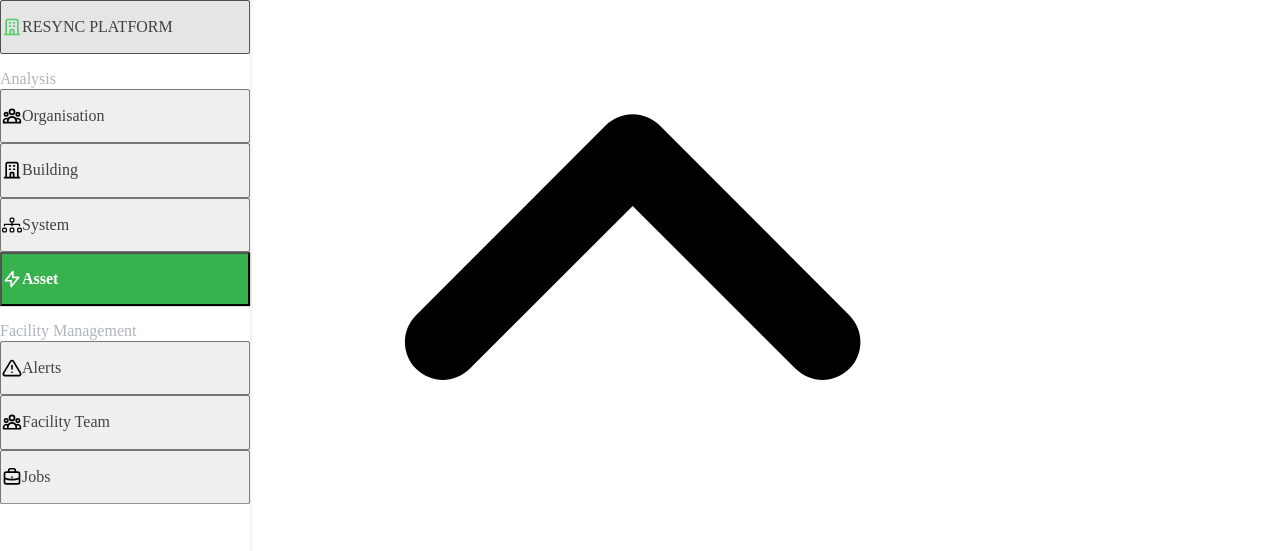 scroll, scrollTop: 400, scrollLeft: 0, axis: vertical 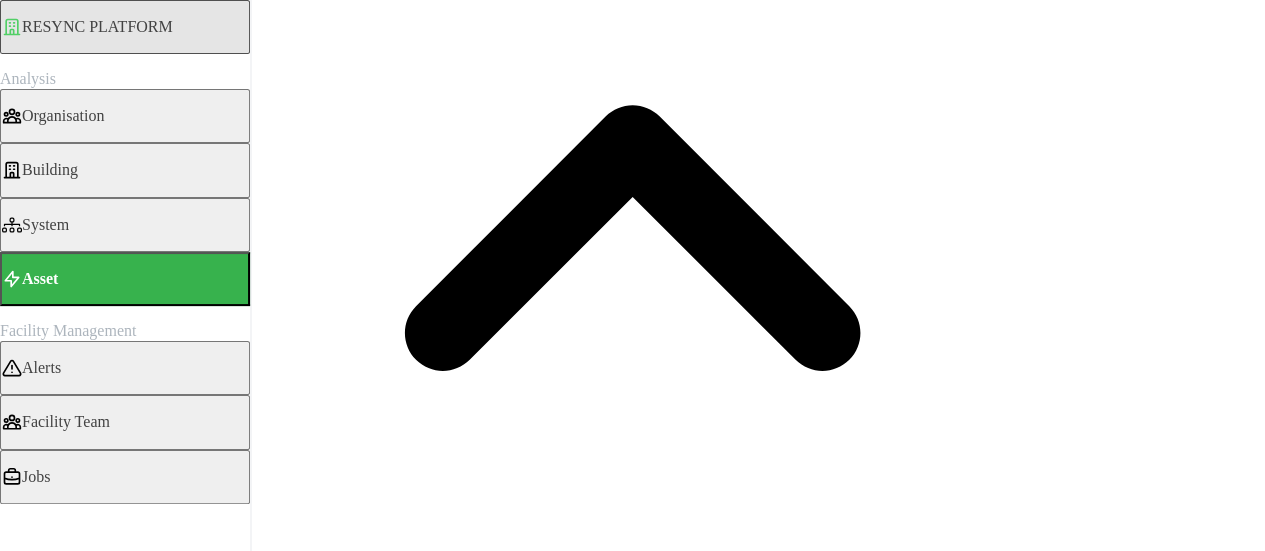 click on "Render chart" at bounding box center (76, 11604) 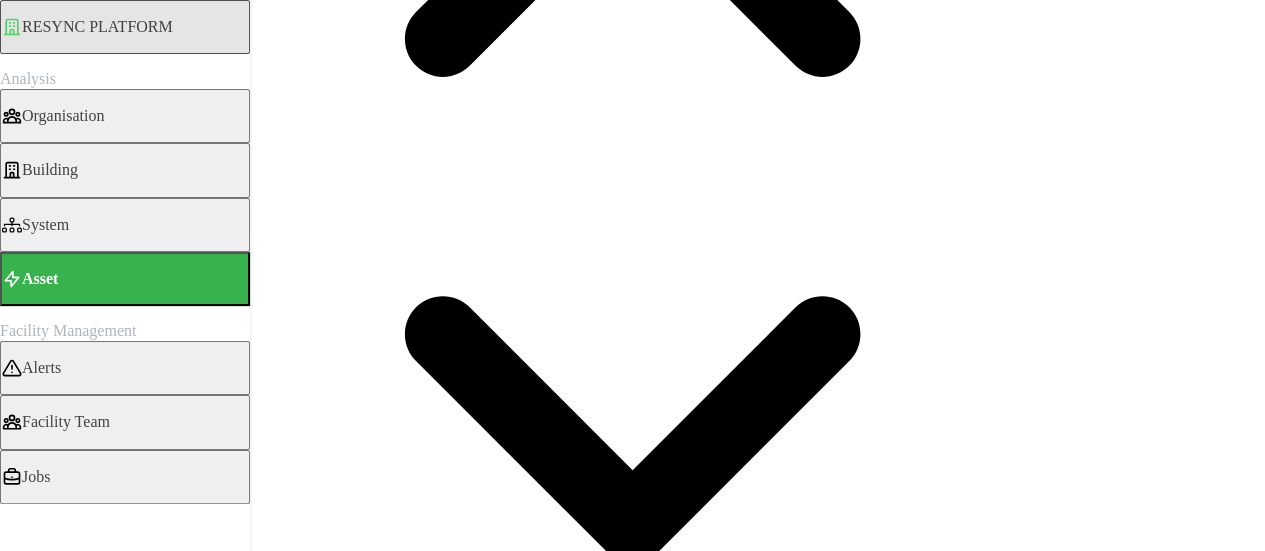 scroll, scrollTop: 697, scrollLeft: 0, axis: vertical 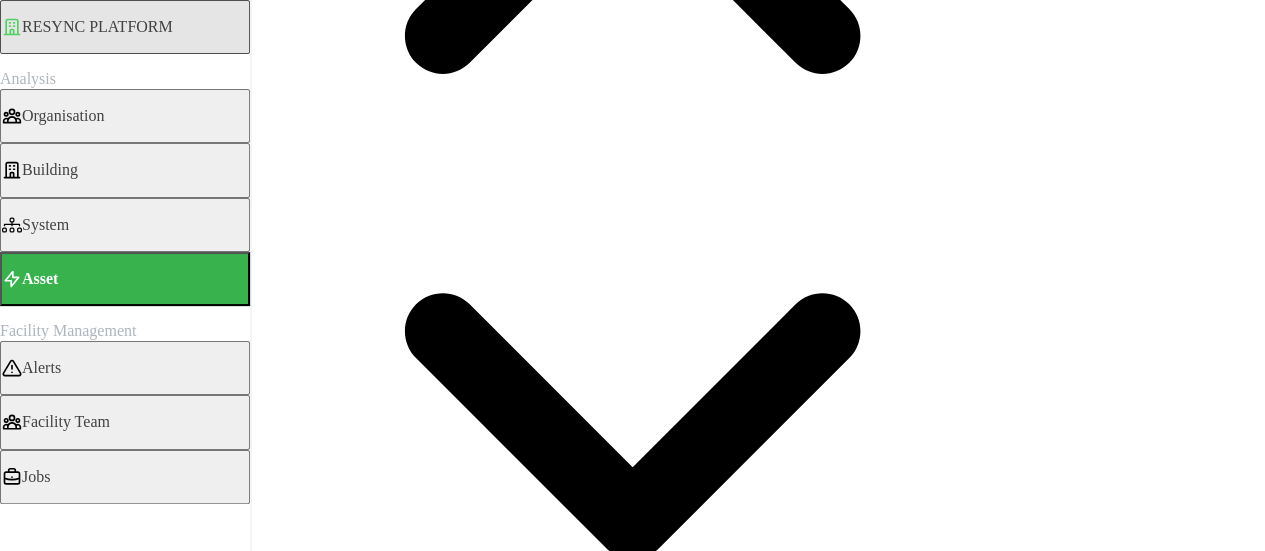 click on "Lore Ipsu:  13-82-6835 89:93
DOL Sitamet 1: Conse Adipis Elitse doei (TEM):
2
INC Utlabor 9: Etdol Magnaa Enimad mini (VEN):
1
QUI Nostrud 0: Exerc Ullamc Labori nisi (ALI):
0.10
EXE Commodo 1: Conse Duisau Irurei repr (VOL):
3.11" at bounding box center [632, 11533] 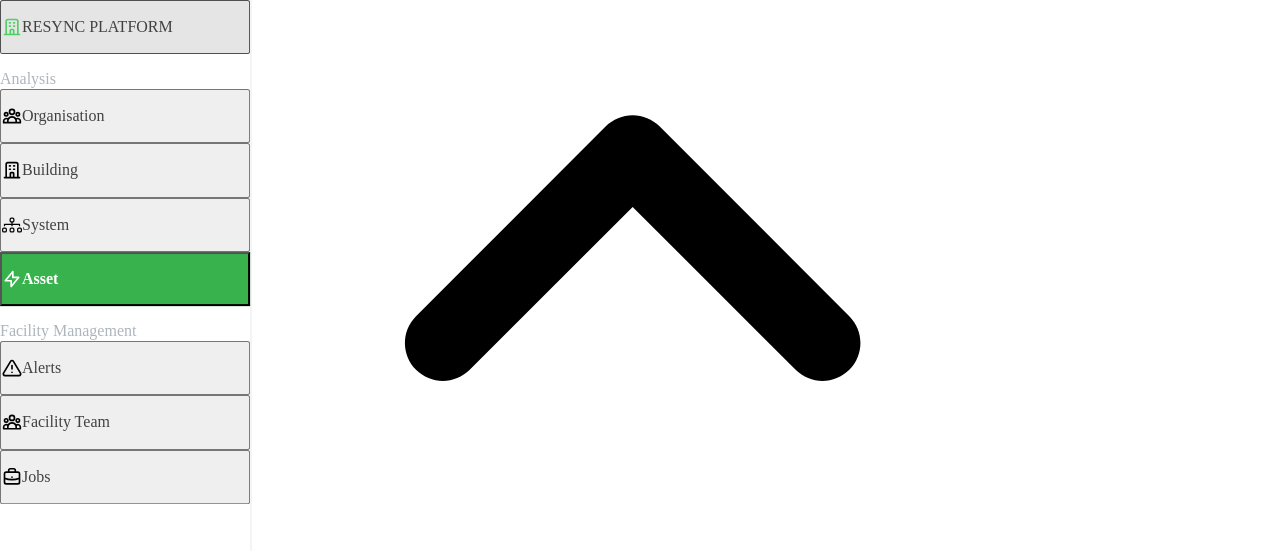 scroll, scrollTop: 197, scrollLeft: 0, axis: vertical 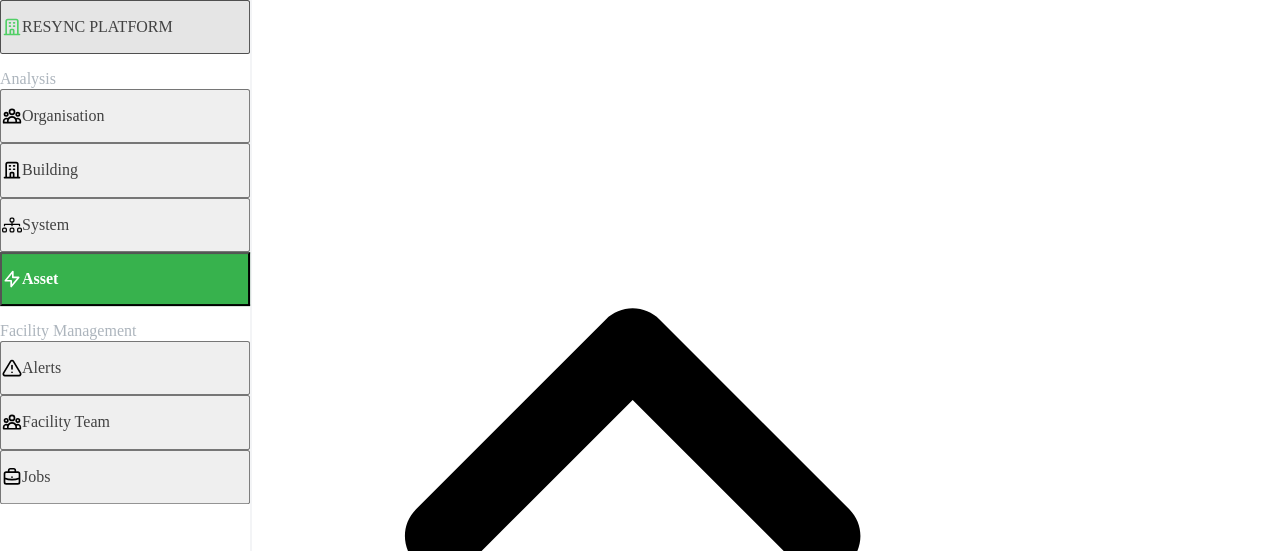 click on "Power Factor Sensor real (Phase ABC)" at bounding box center [6, 3461] 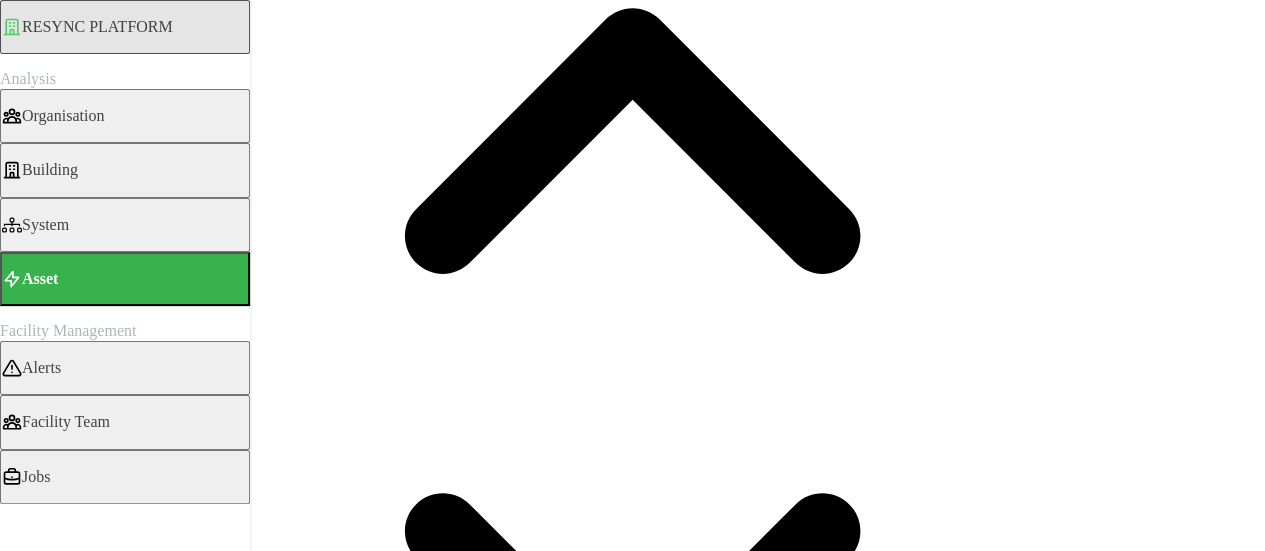 click on "46 Lor 6001 - 76 Ips 4193" at bounding box center [100, 8859] 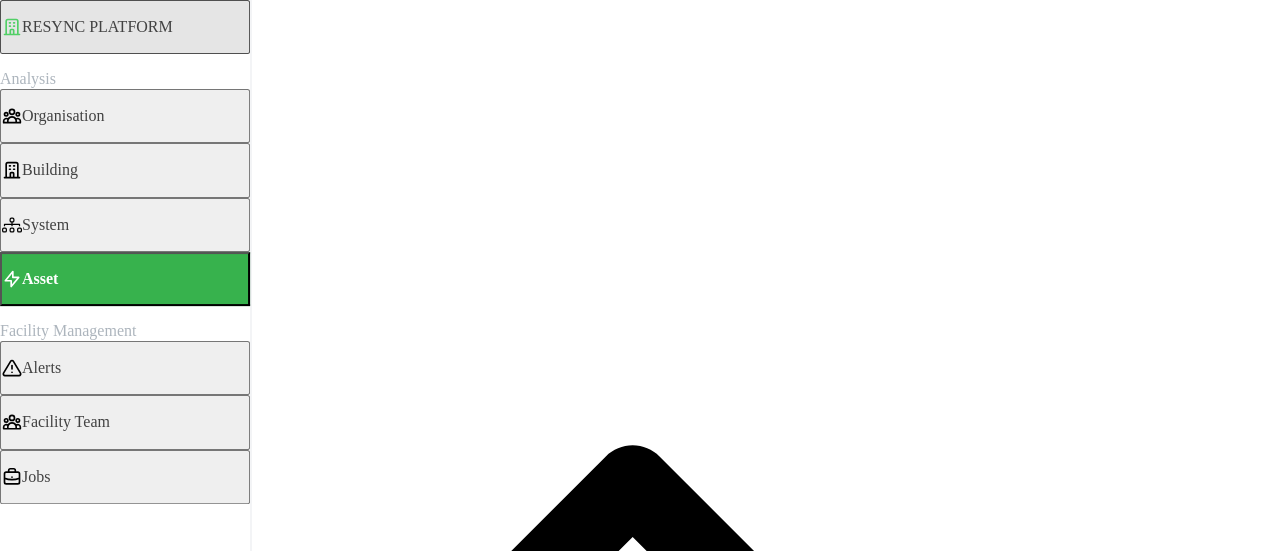 scroll, scrollTop: 0, scrollLeft: 0, axis: both 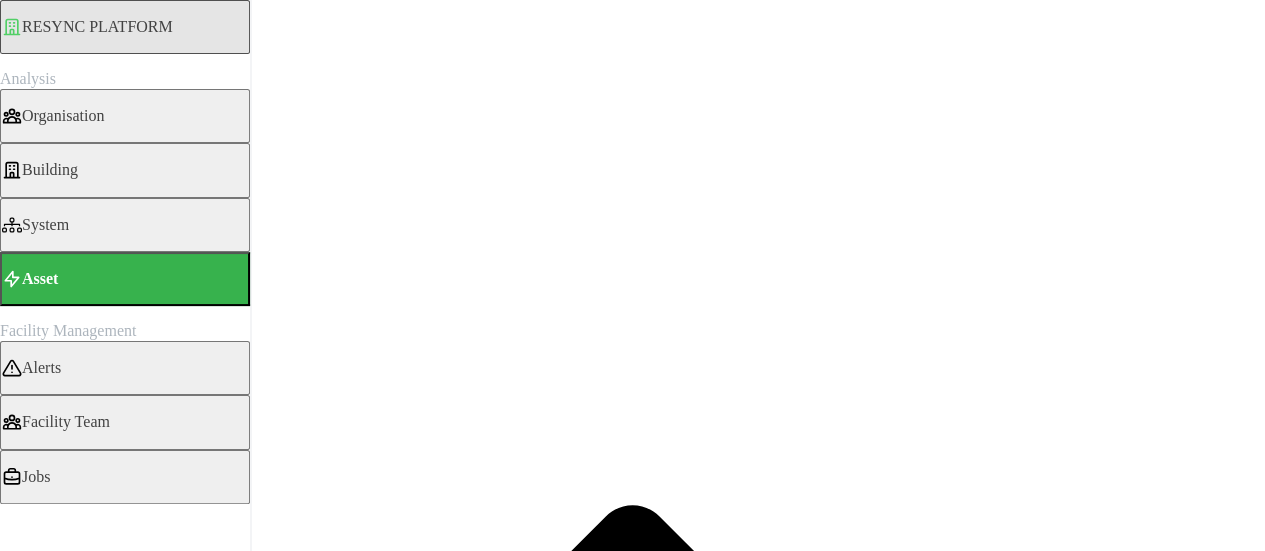 click on "1D" at bounding box center [23, 1750] 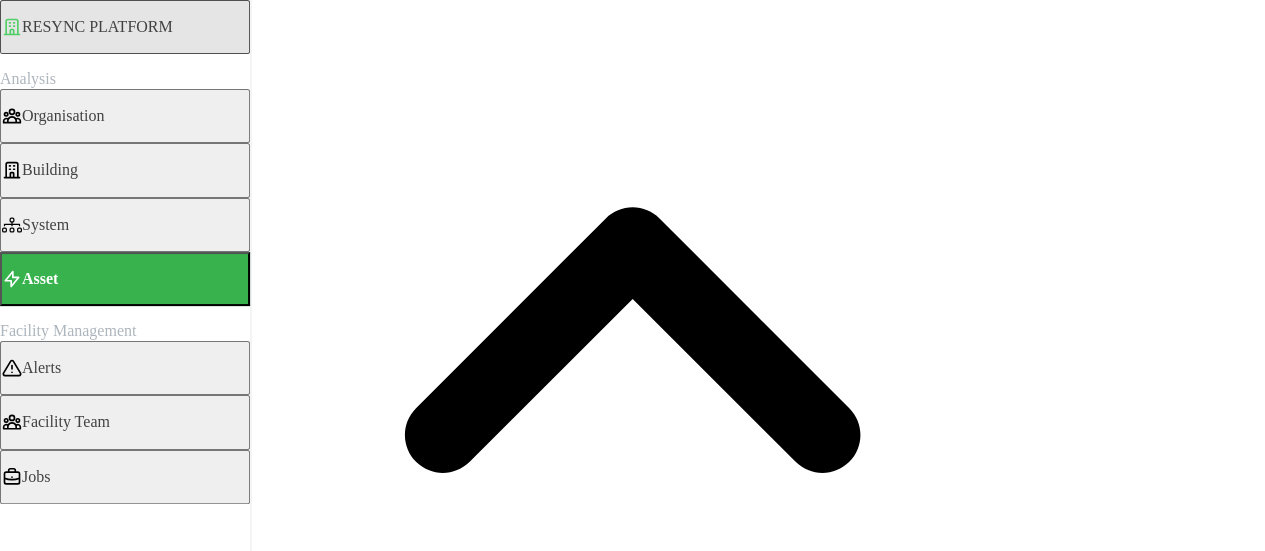 scroll, scrollTop: 300, scrollLeft: 0, axis: vertical 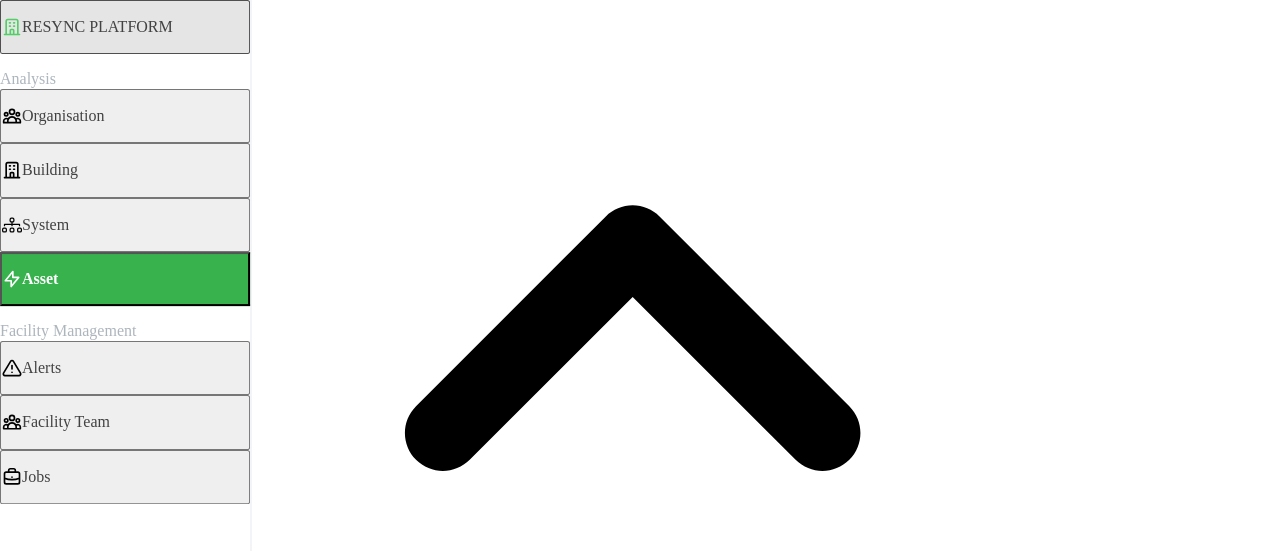 click on "Render chart" at bounding box center [76, 11704] 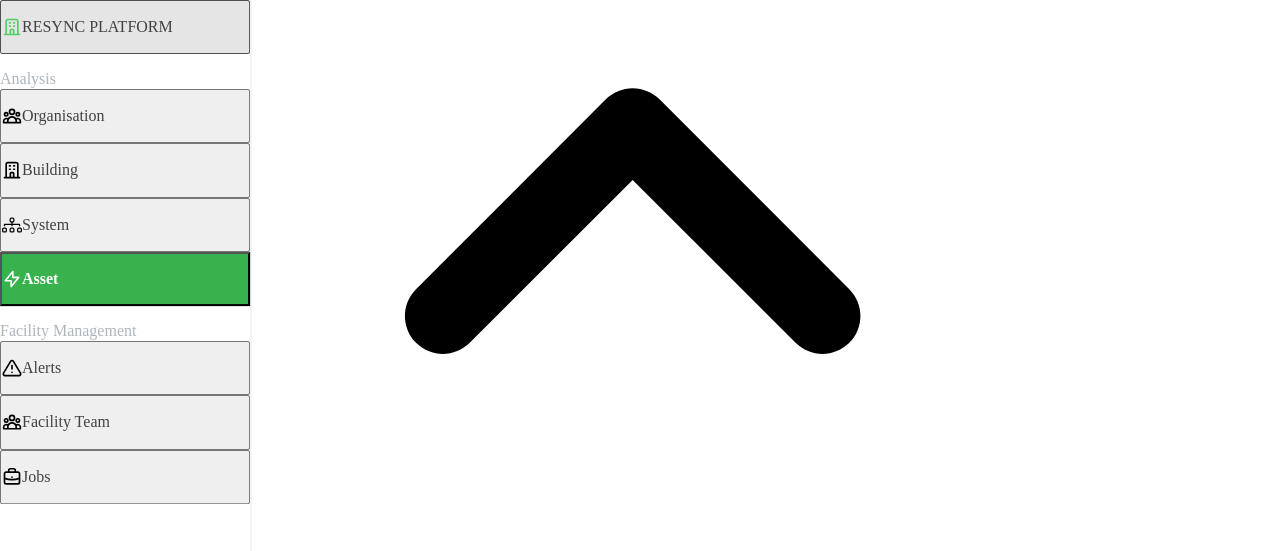 scroll, scrollTop: 197, scrollLeft: 0, axis: vertical 